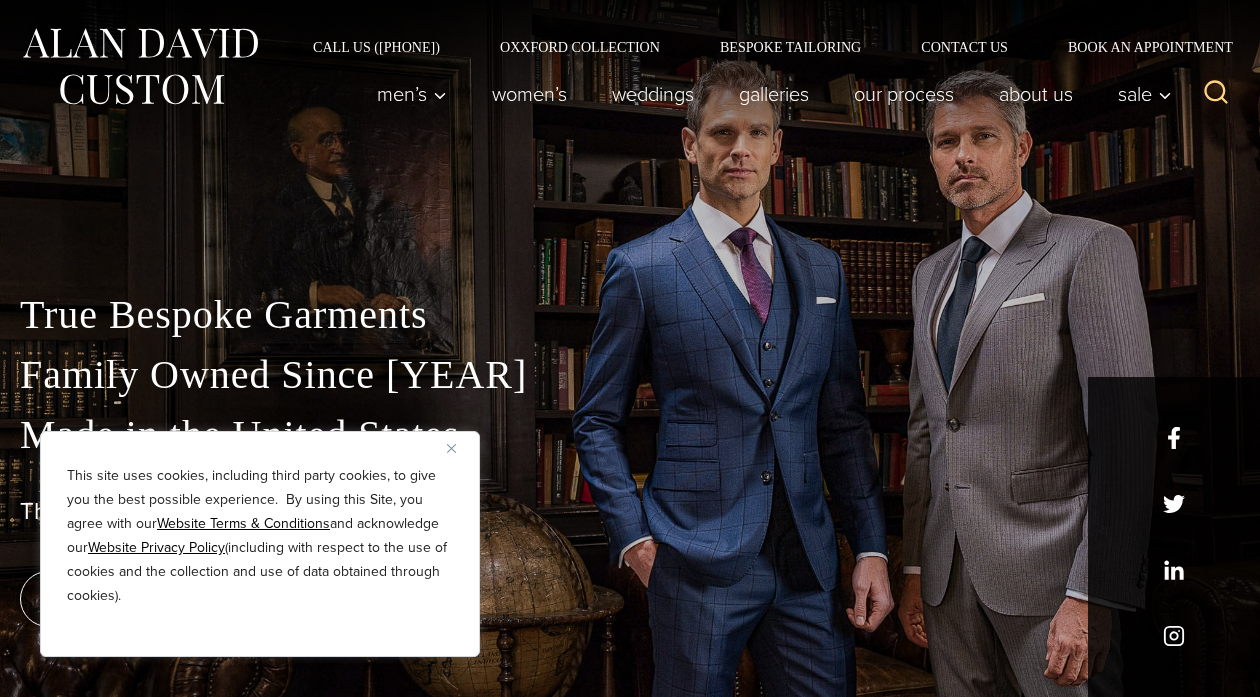 scroll, scrollTop: 0, scrollLeft: 0, axis: both 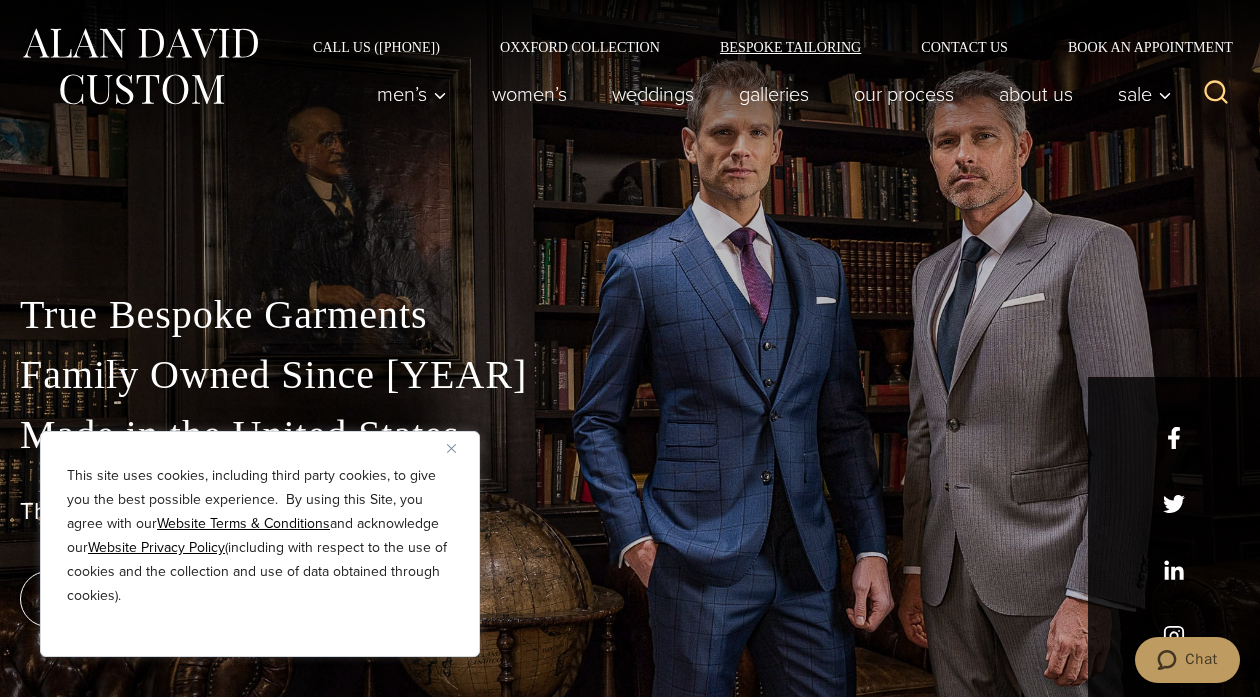 click on "Bespoke Tailoring" at bounding box center [790, 47] 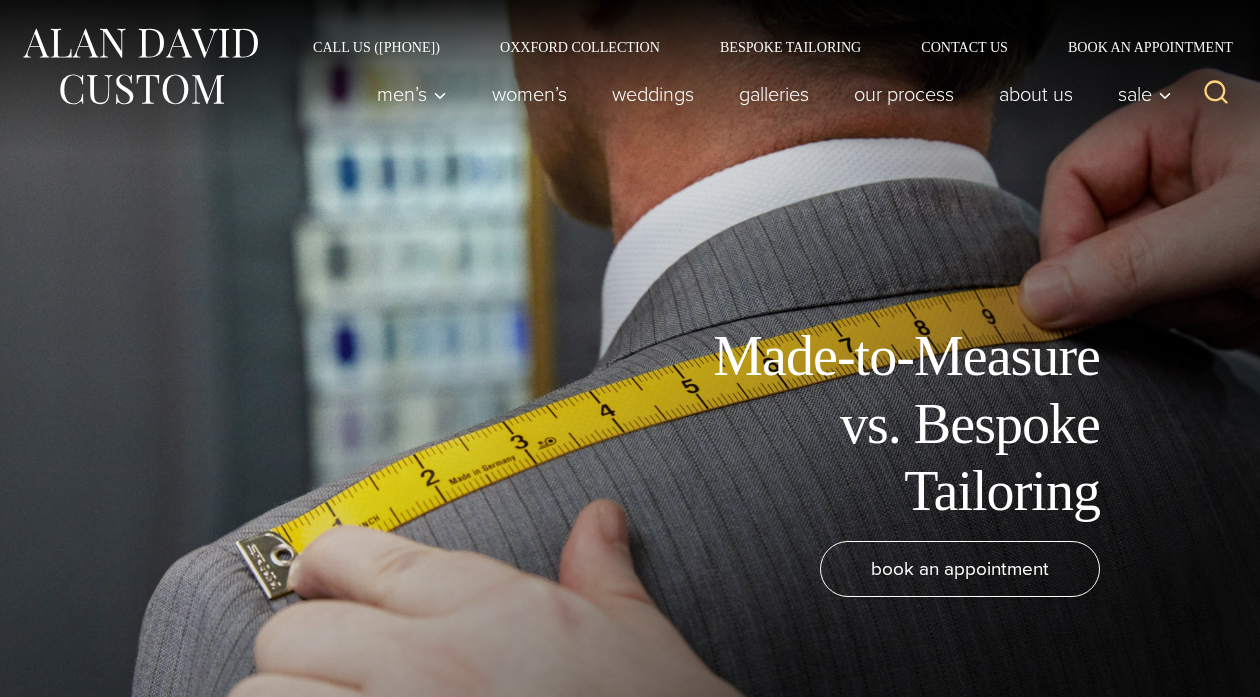 scroll, scrollTop: 0, scrollLeft: 0, axis: both 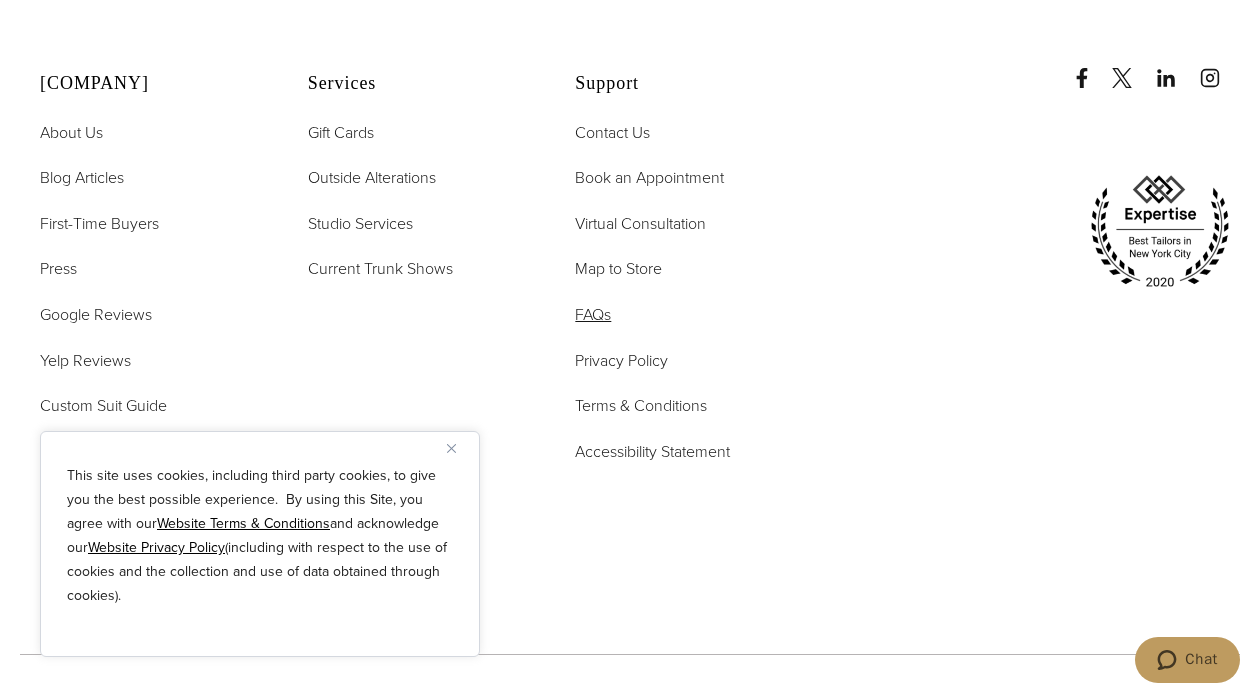 click on "FAQs" at bounding box center [593, 314] 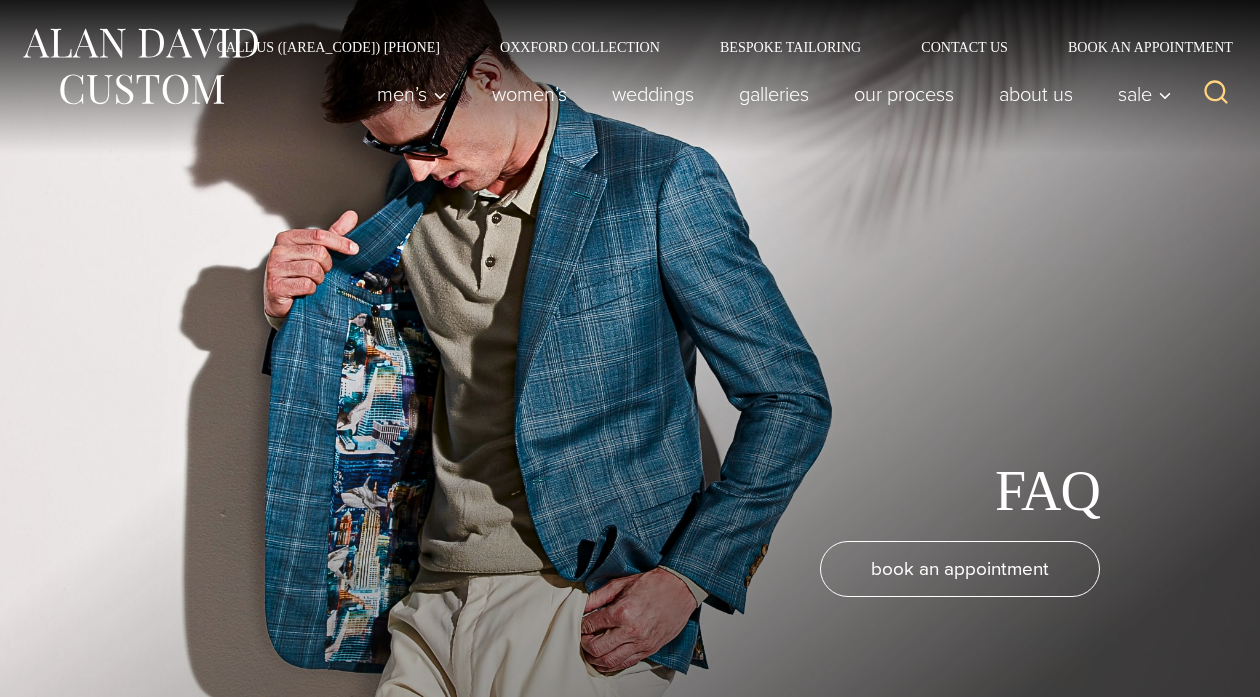 scroll, scrollTop: 0, scrollLeft: 0, axis: both 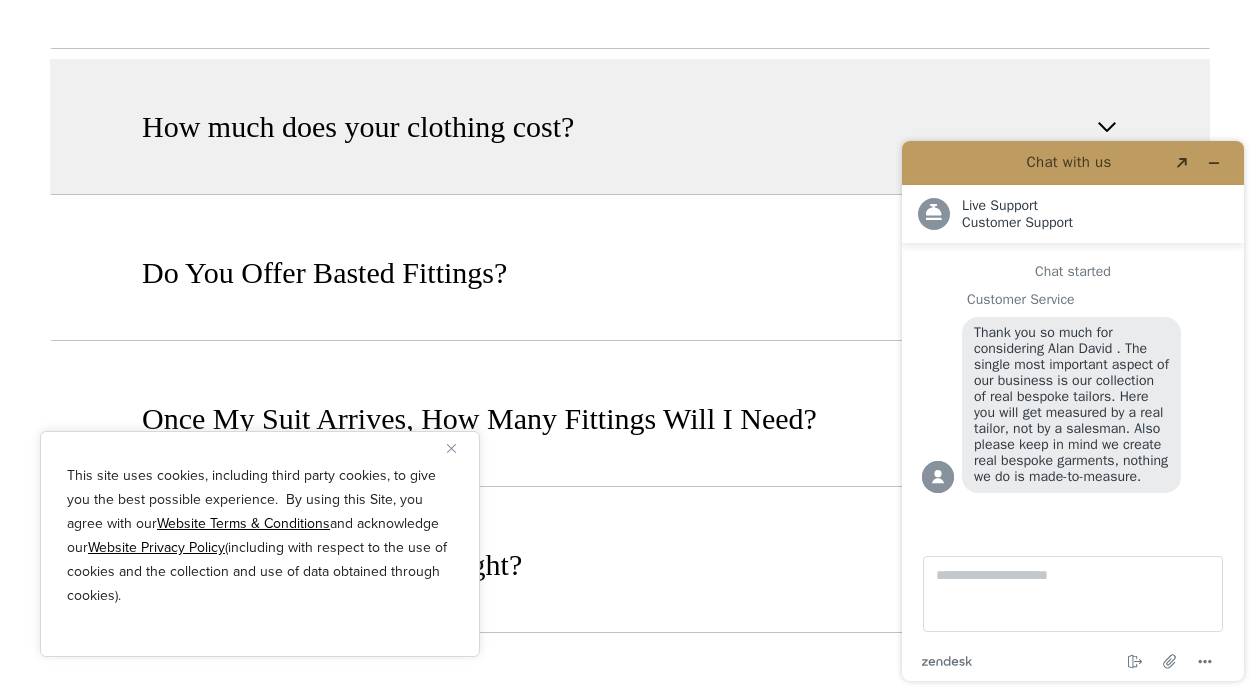 click on "How much does your clothing cost?" at bounding box center (630, 127) 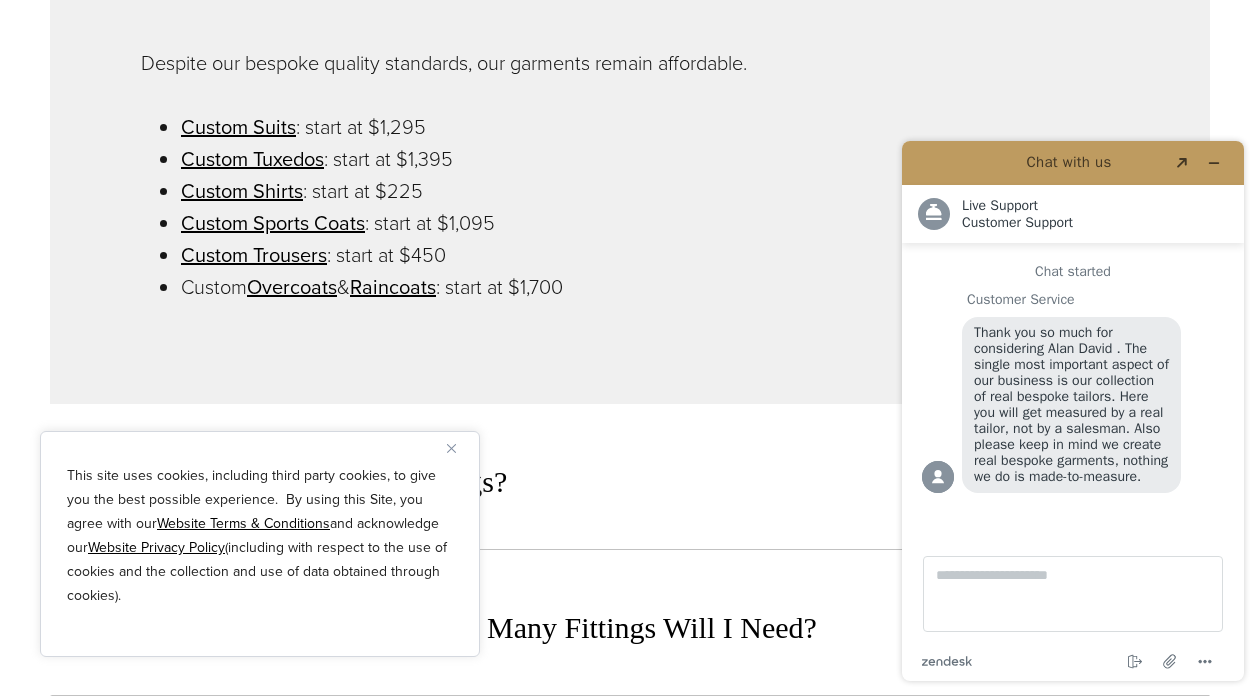scroll, scrollTop: 1605, scrollLeft: 0, axis: vertical 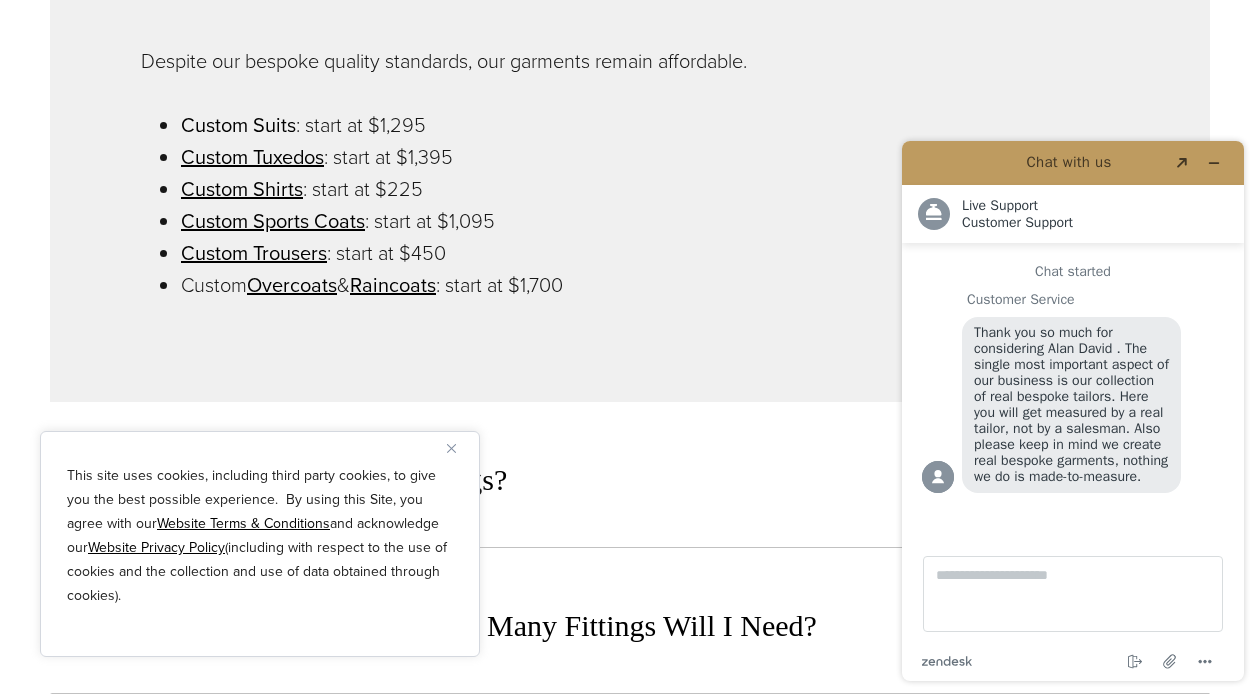 click on "Custom Suits" at bounding box center [238, 125] 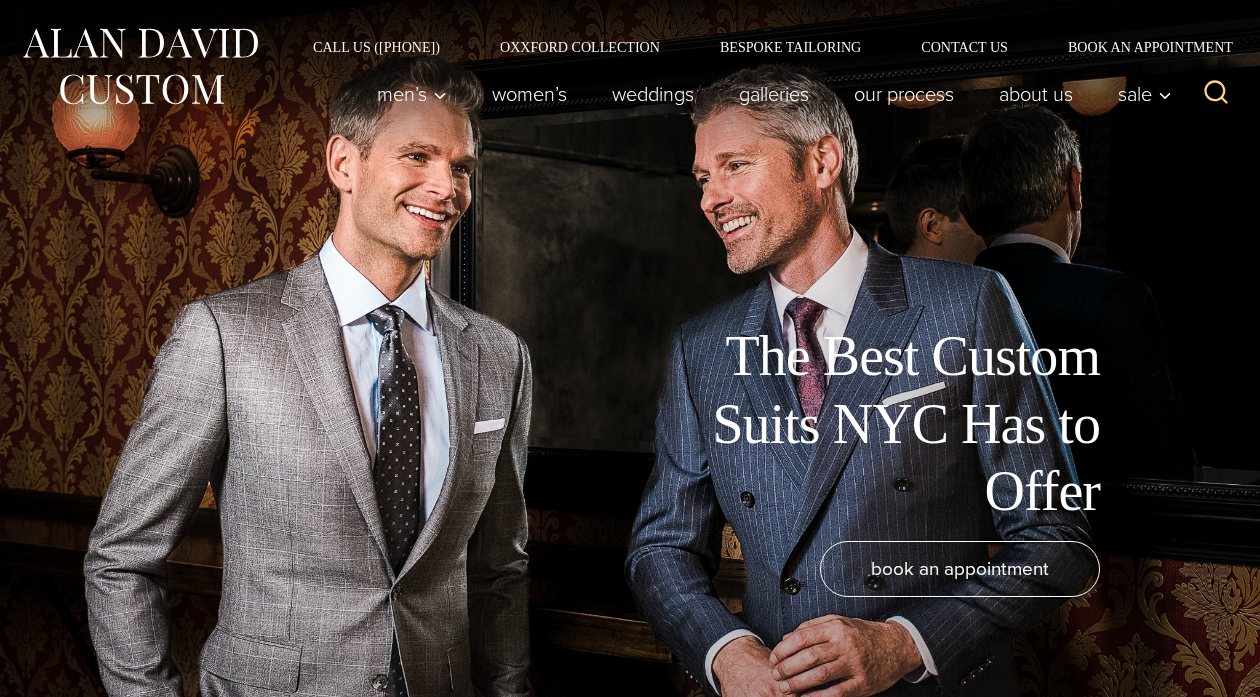 scroll, scrollTop: 0, scrollLeft: 0, axis: both 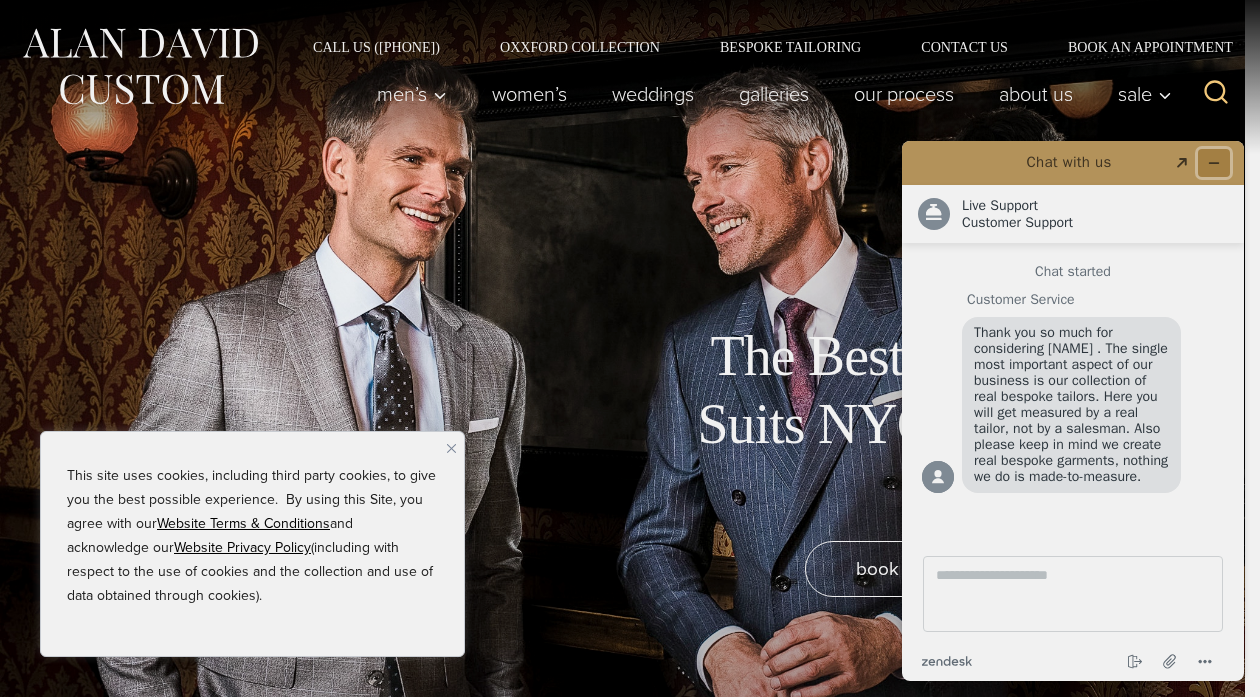 click 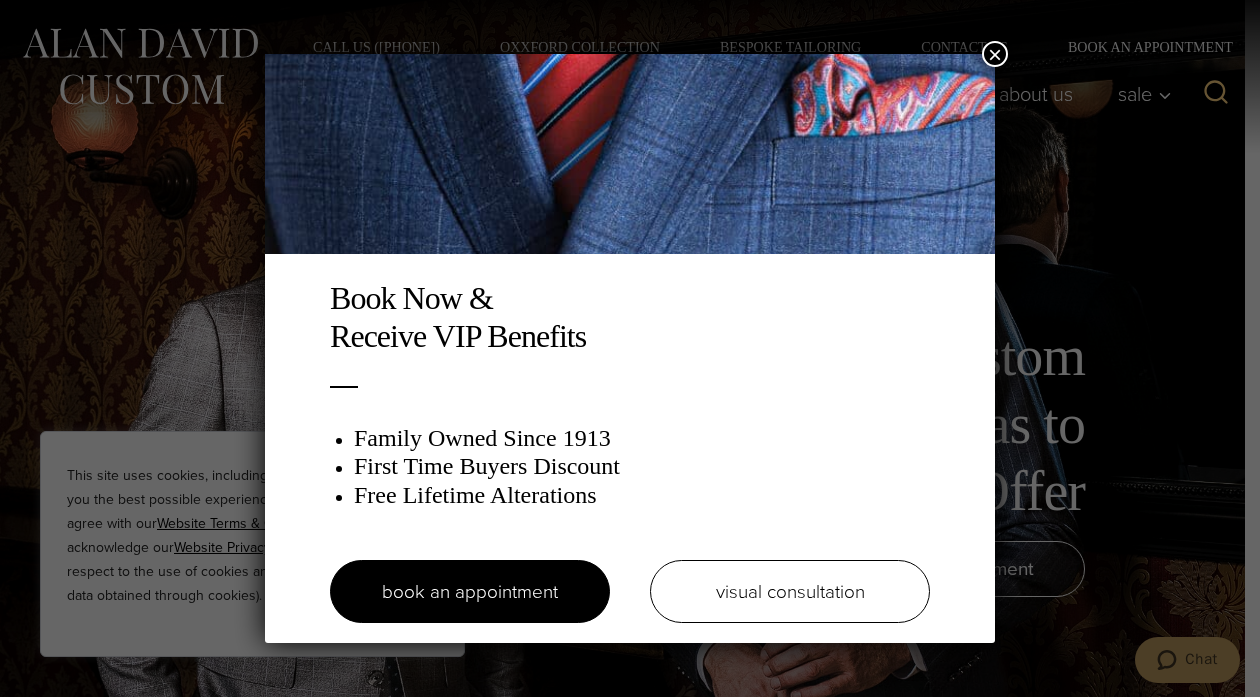 click on "×" at bounding box center (995, 54) 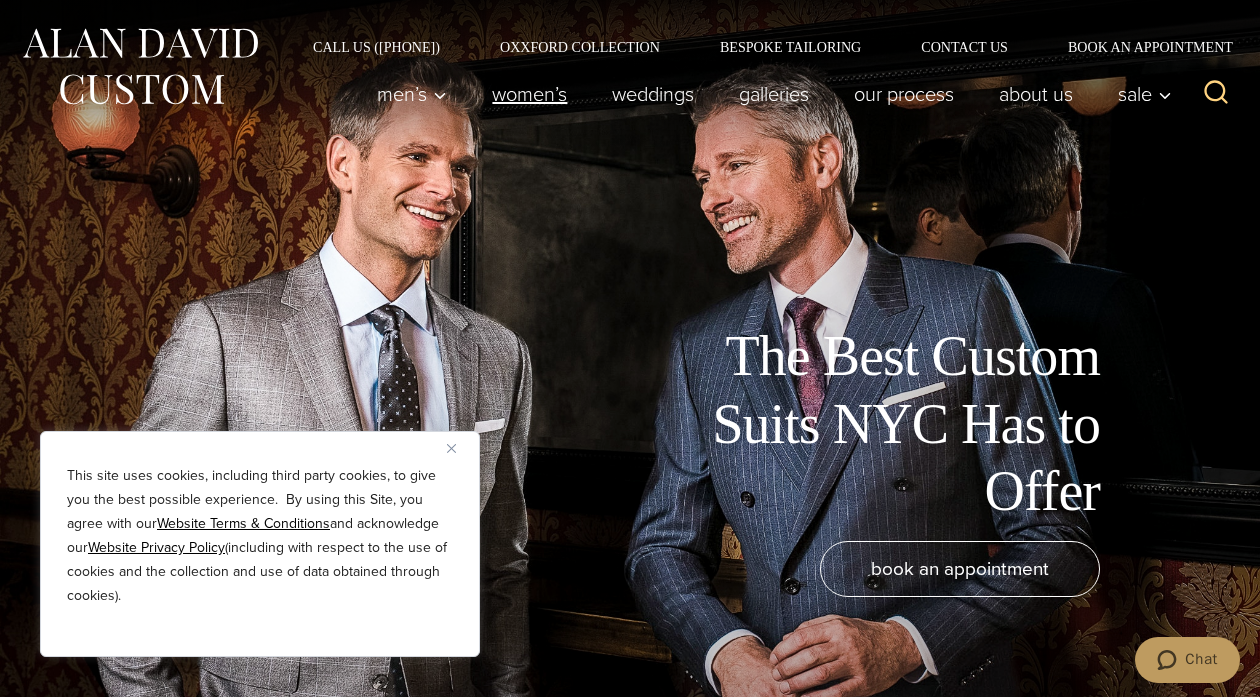 click on "Women’s" at bounding box center [530, 94] 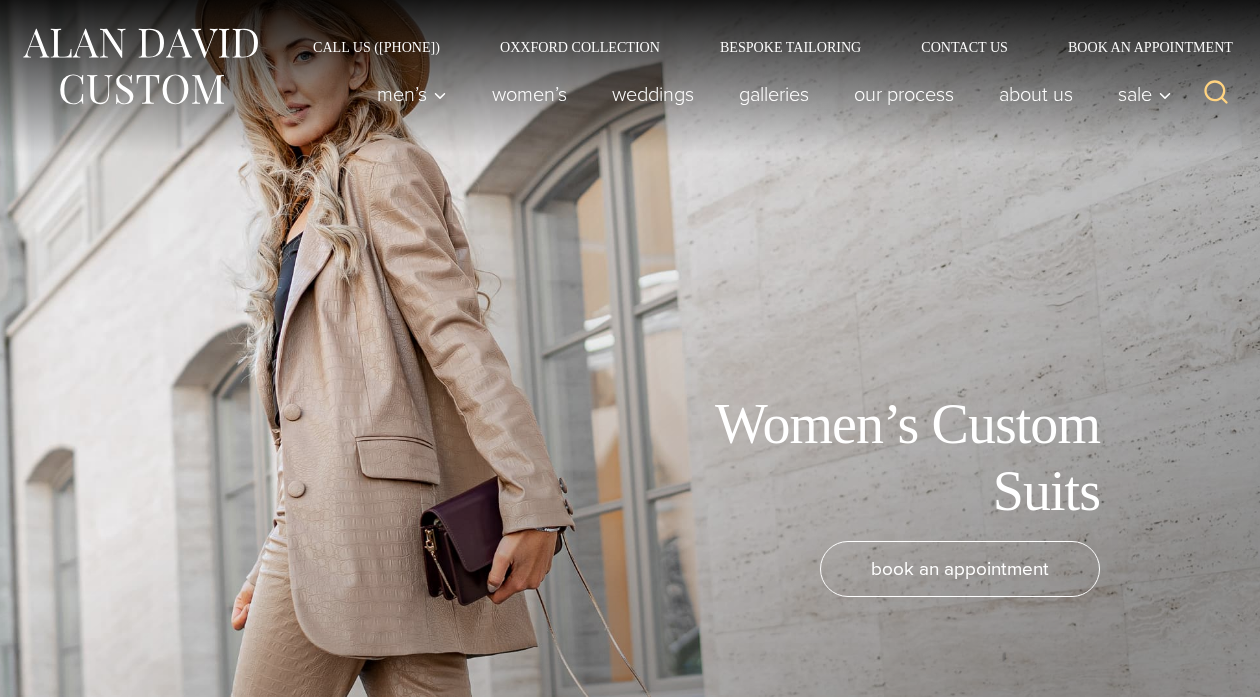 scroll, scrollTop: 0, scrollLeft: 0, axis: both 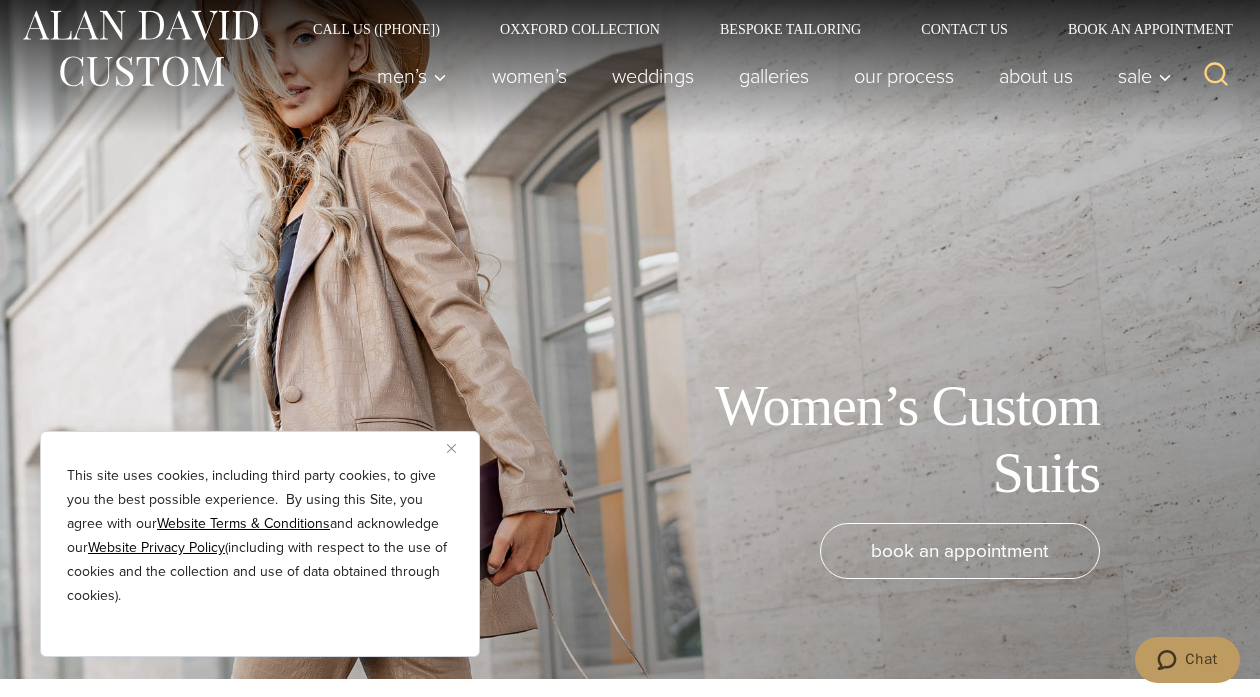 click at bounding box center (451, 448) 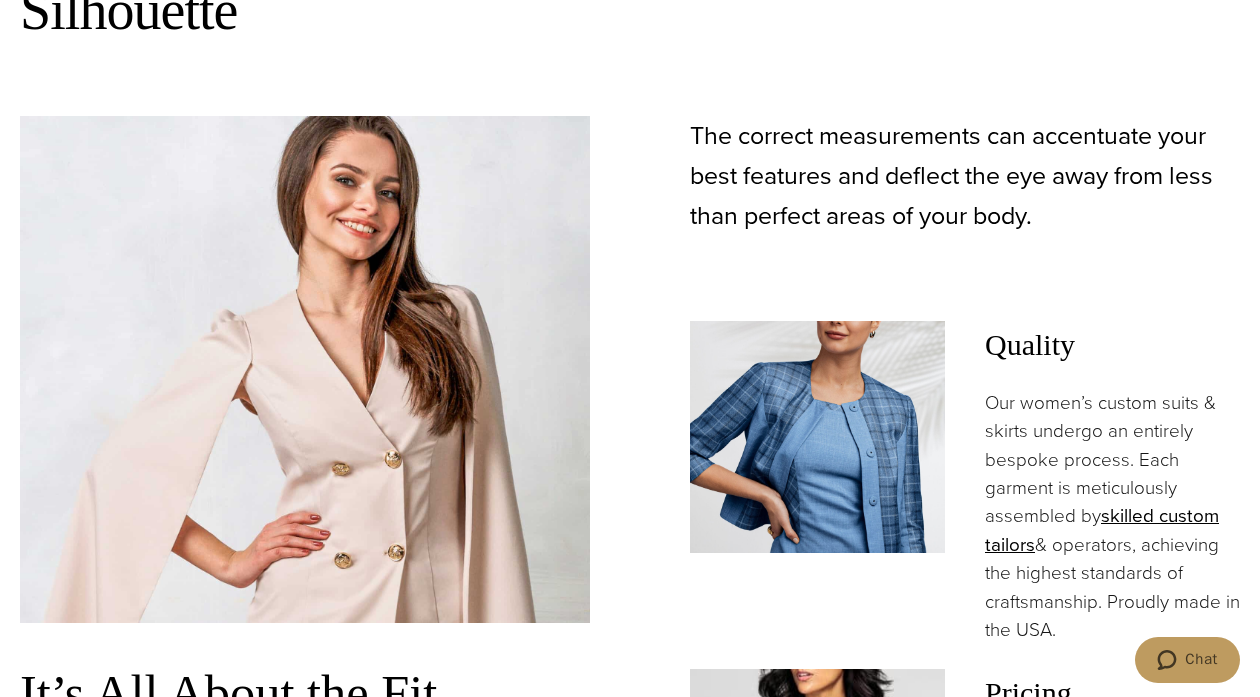 scroll, scrollTop: 1248, scrollLeft: 0, axis: vertical 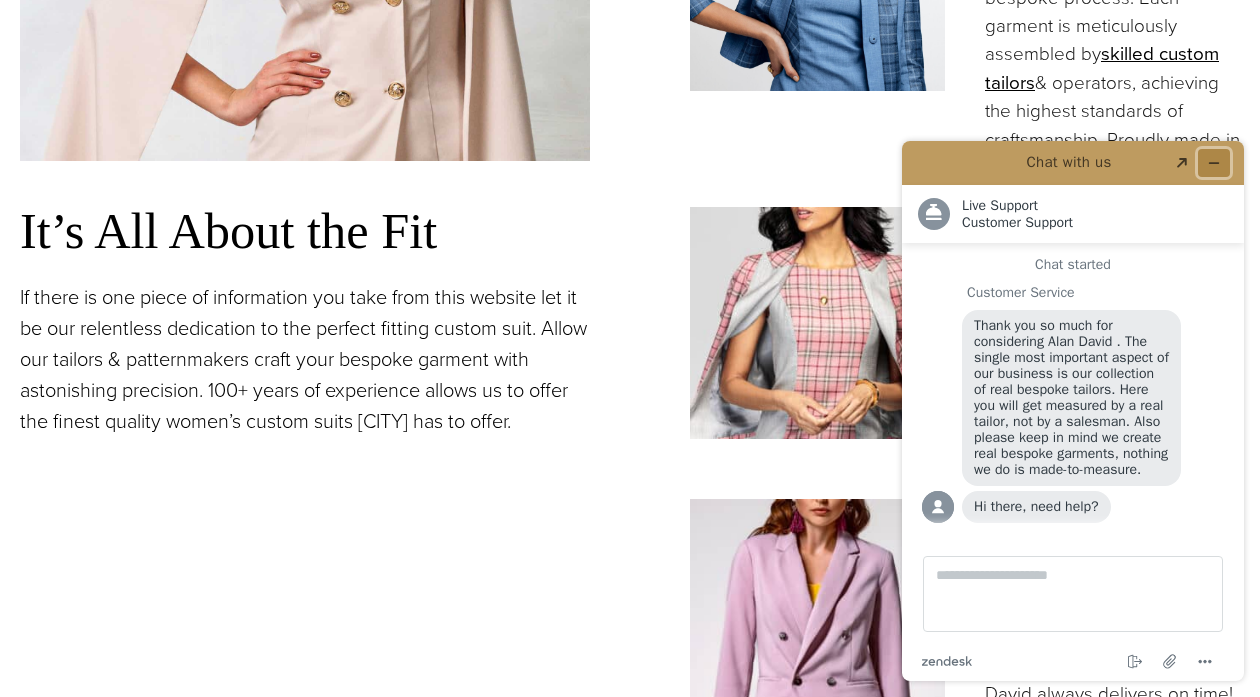 click at bounding box center [1214, 163] 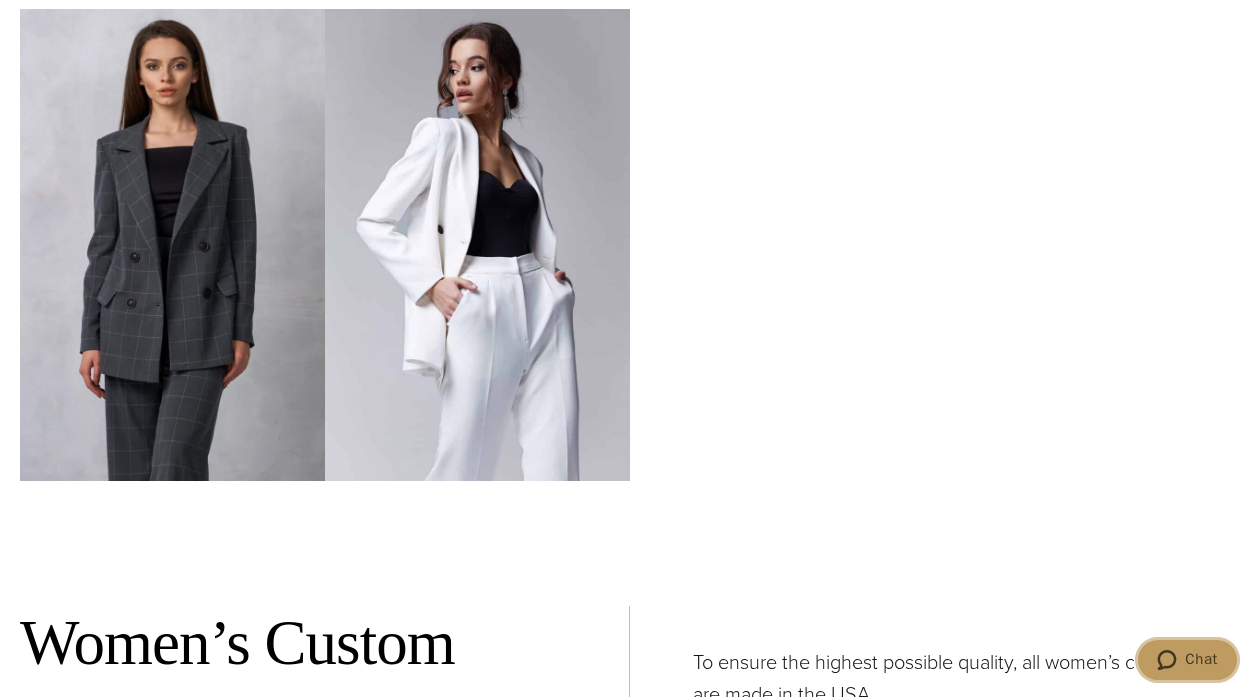 scroll, scrollTop: 6231, scrollLeft: 0, axis: vertical 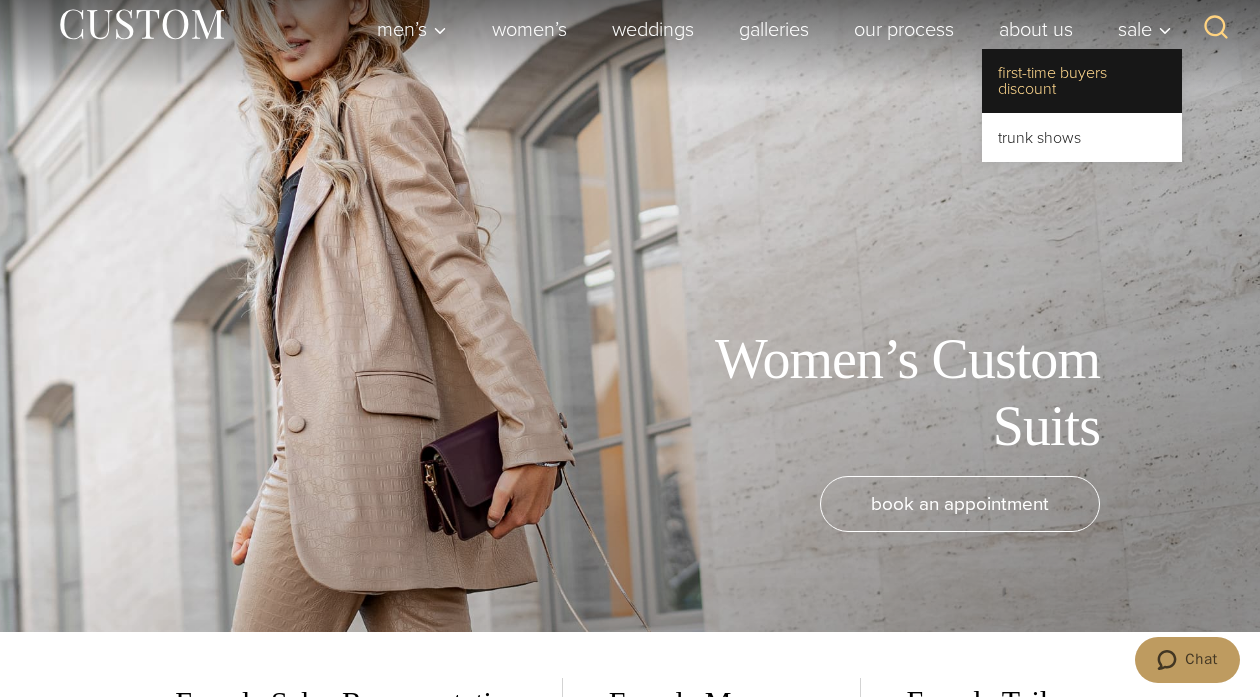 click on "First-Time Buyers Discount" at bounding box center [1082, 81] 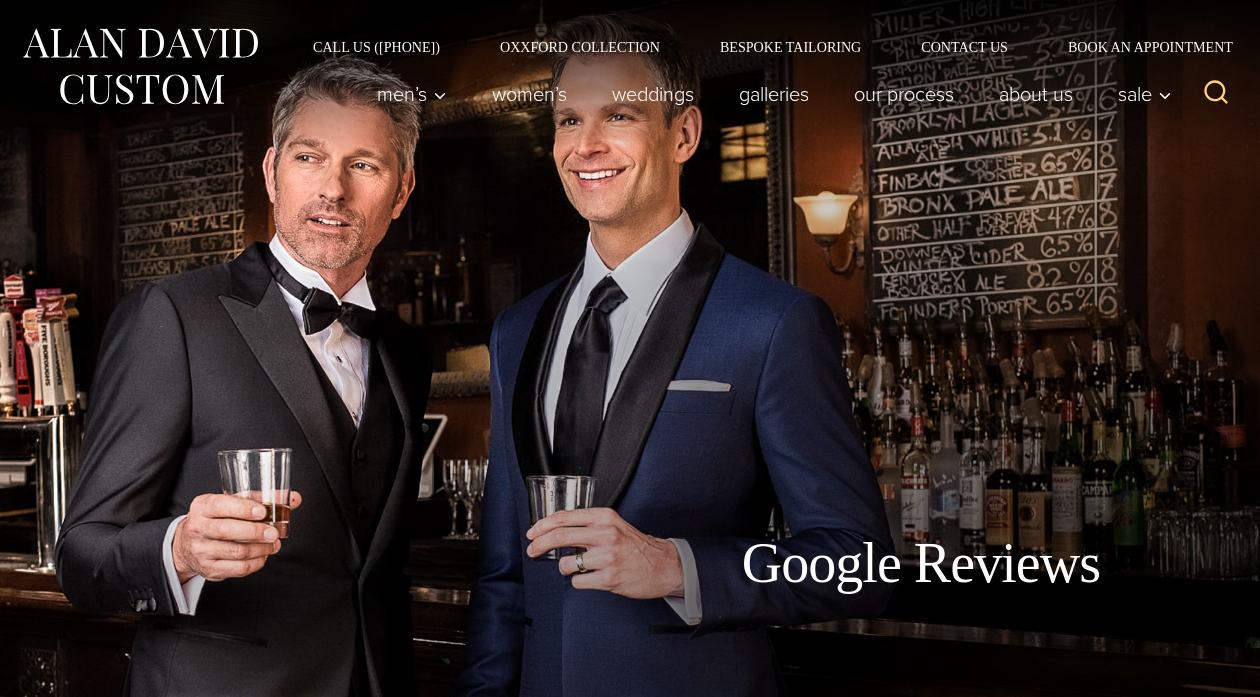 scroll, scrollTop: 0, scrollLeft: 0, axis: both 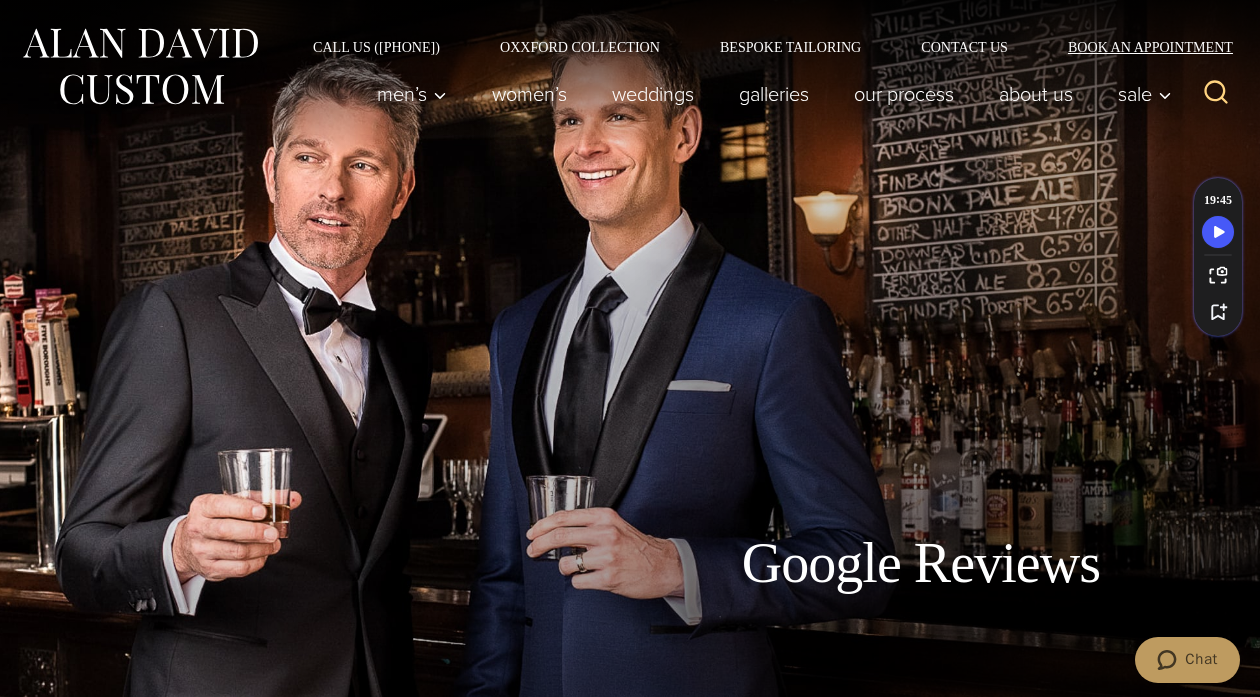 click on "Book an Appointment" at bounding box center [1139, 47] 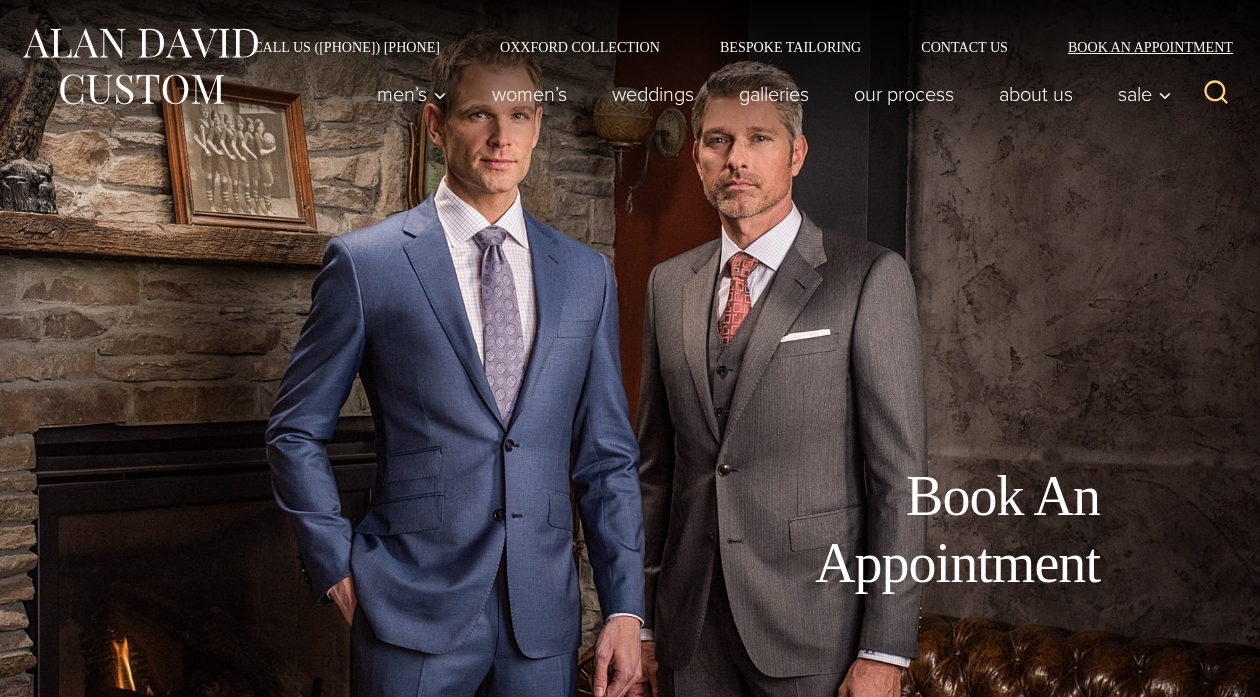 scroll, scrollTop: 0, scrollLeft: 0, axis: both 